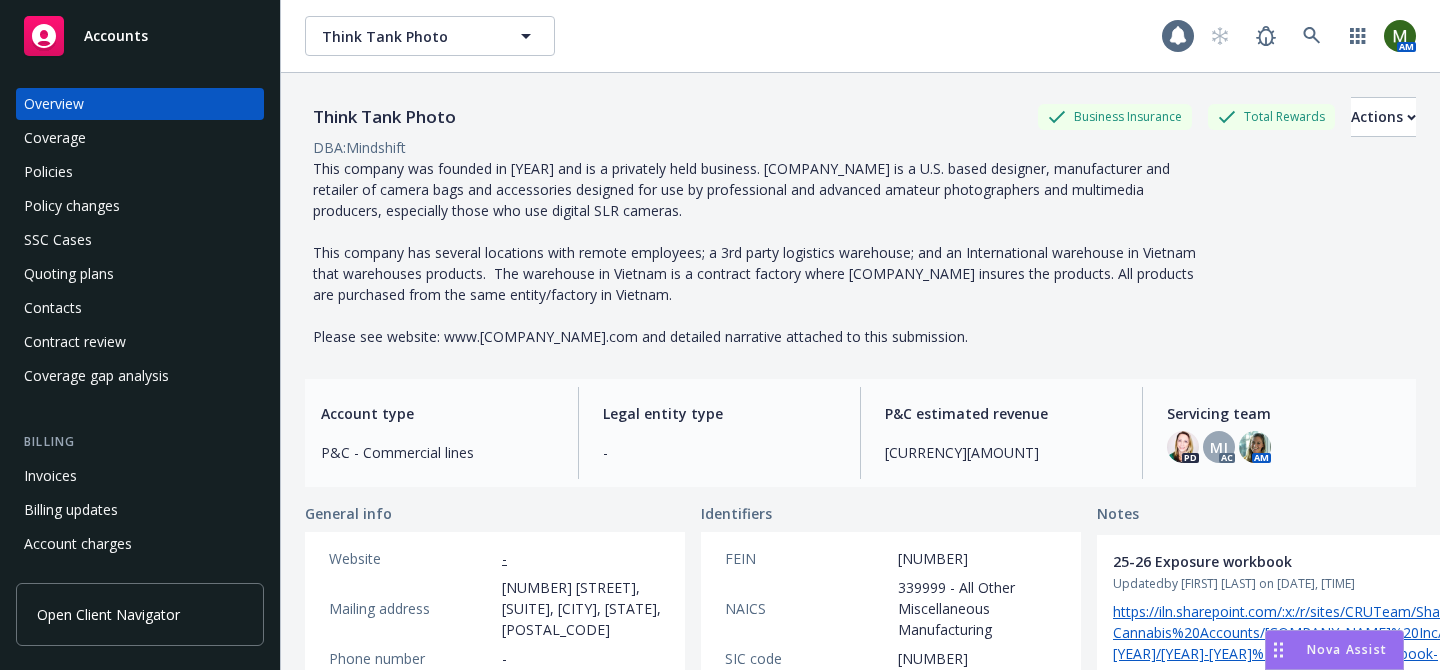 scroll, scrollTop: 0, scrollLeft: 0, axis: both 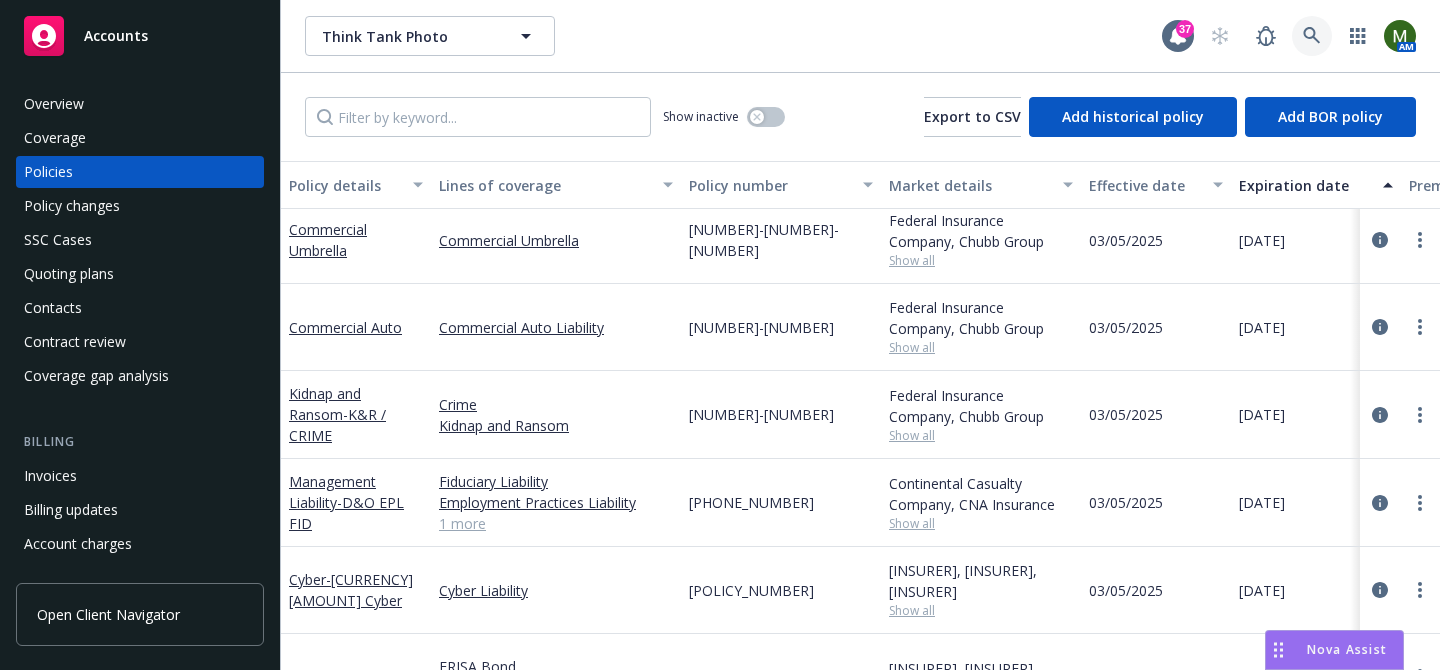 click at bounding box center [1312, 36] 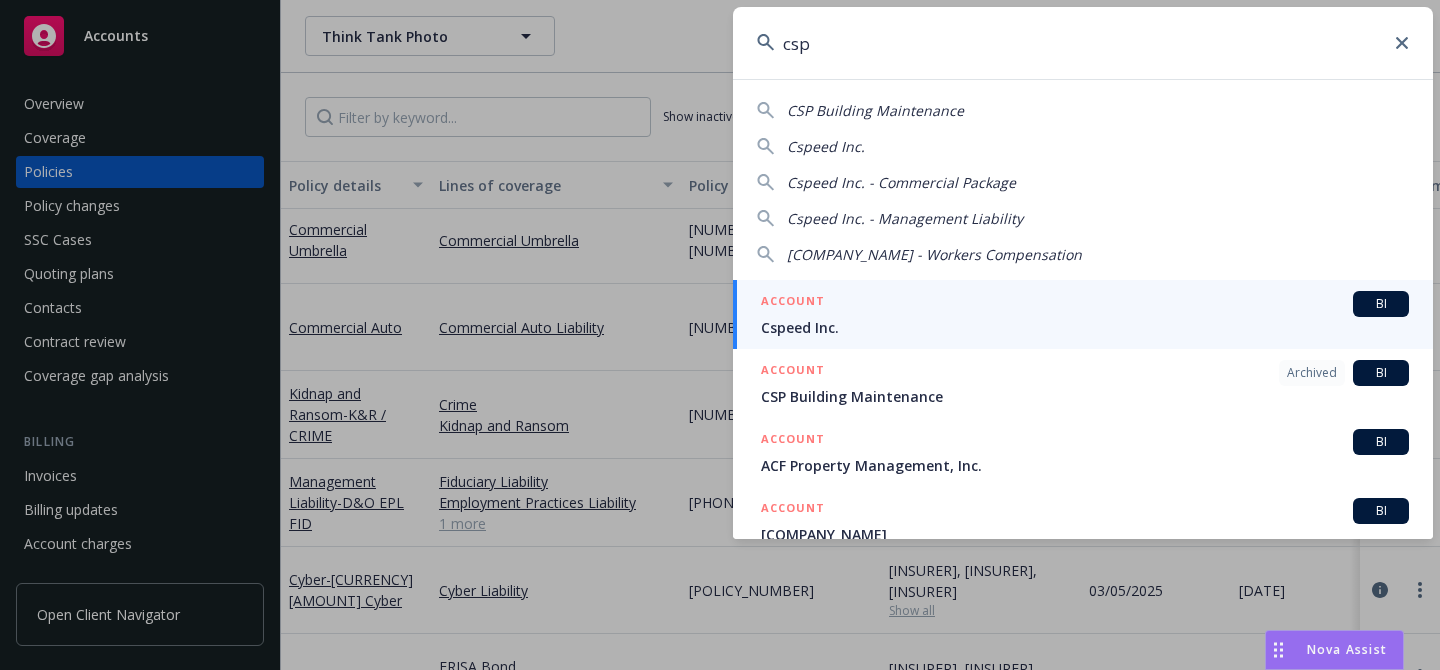 type on "csp" 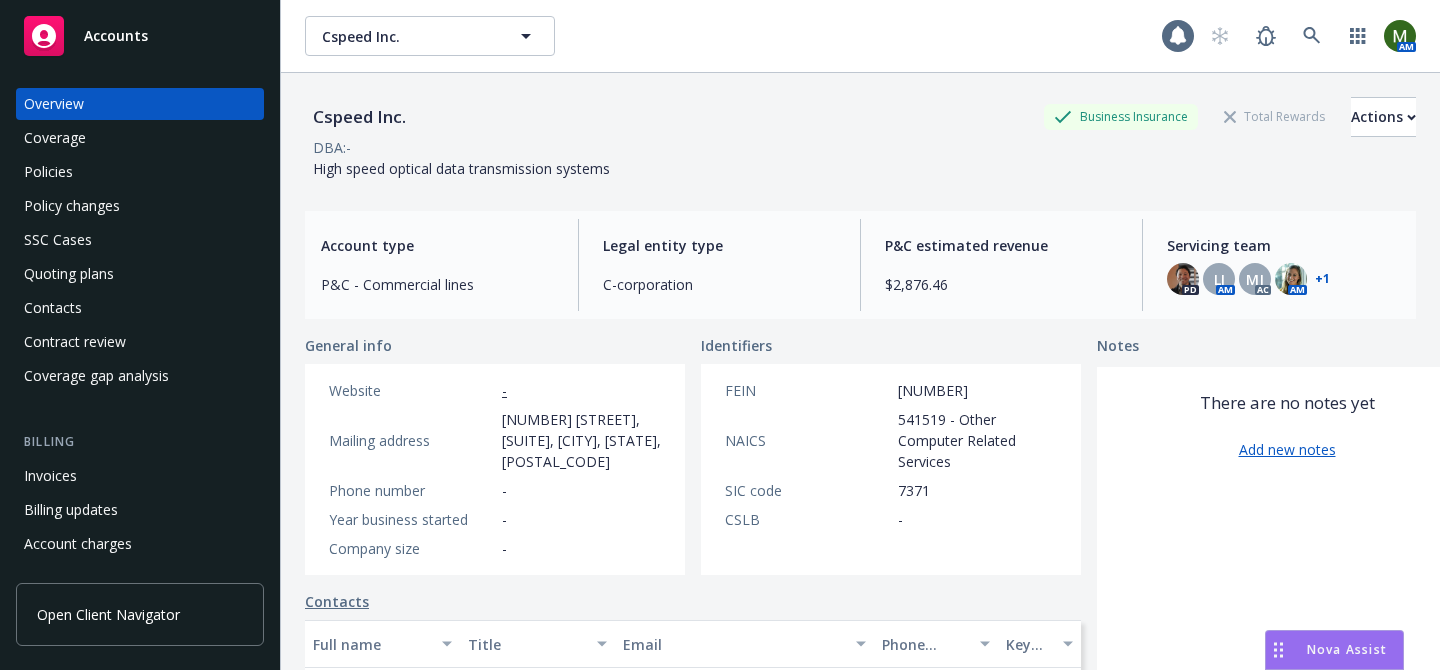 click on "Policy changes" at bounding box center [140, 206] 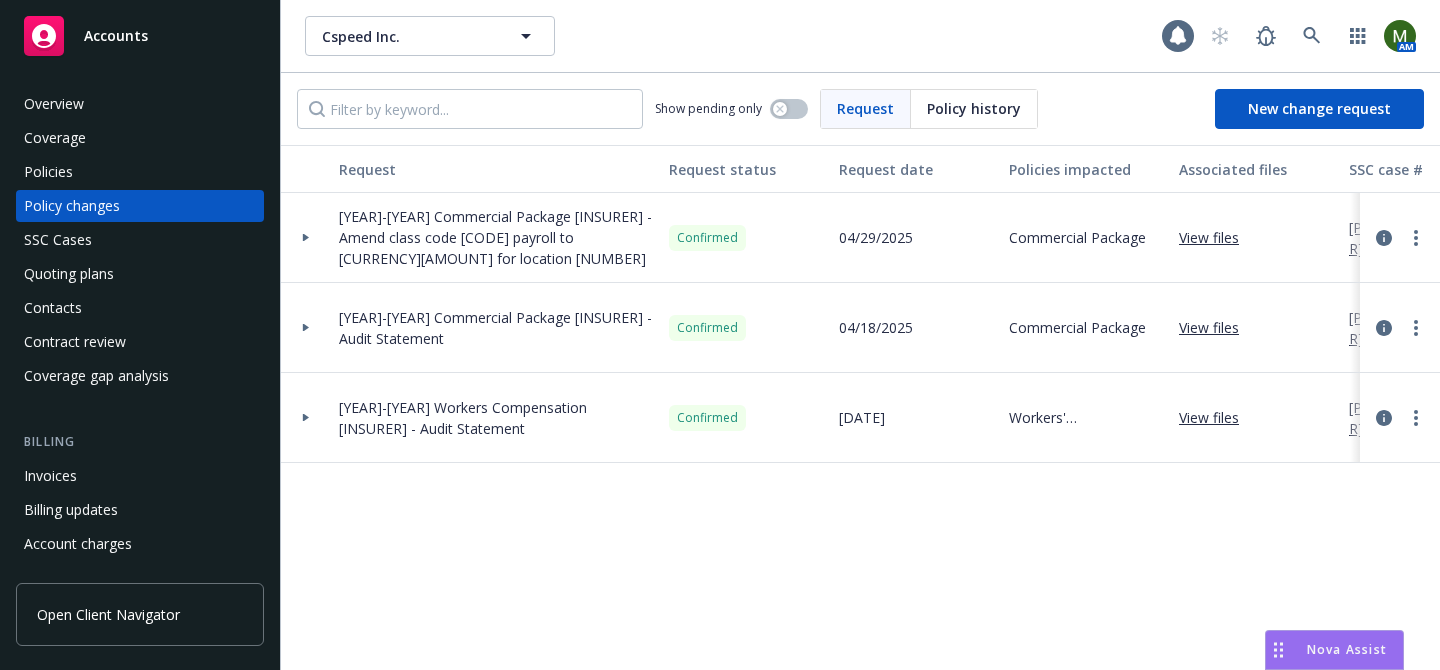 click on "Policies" at bounding box center [140, 172] 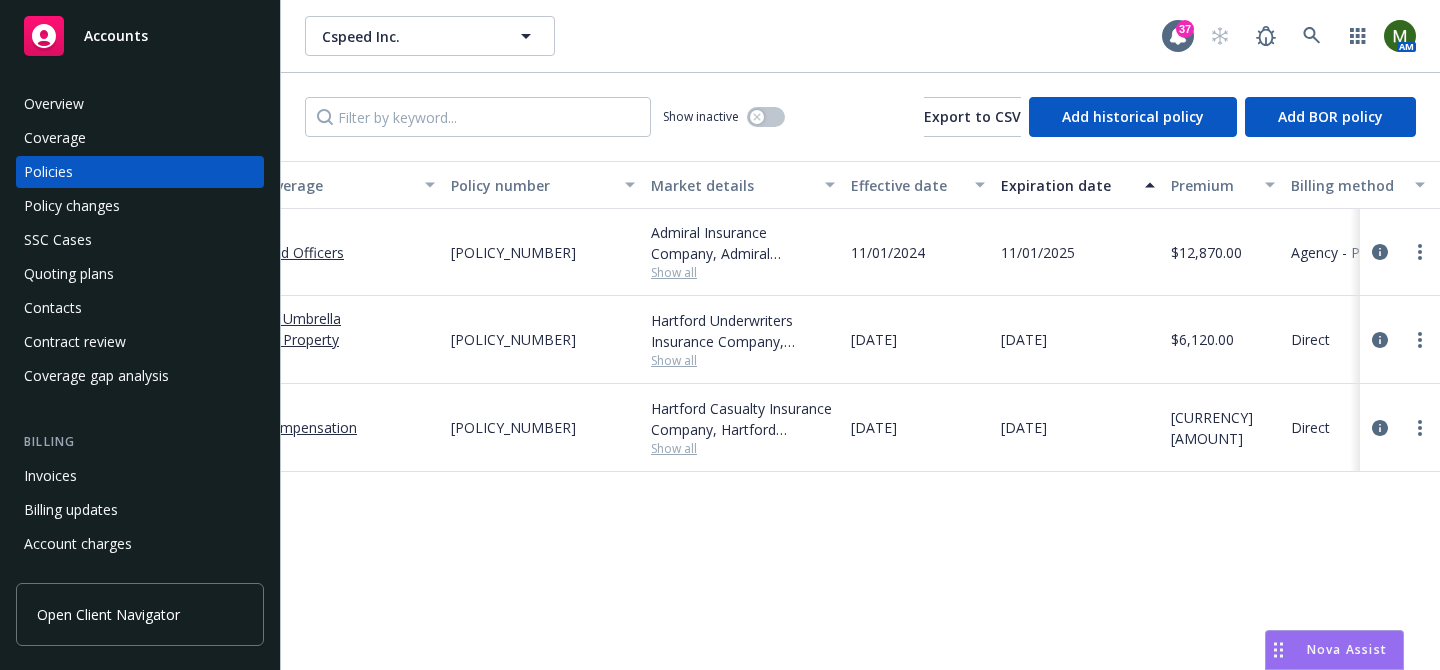 scroll, scrollTop: 0, scrollLeft: 0, axis: both 